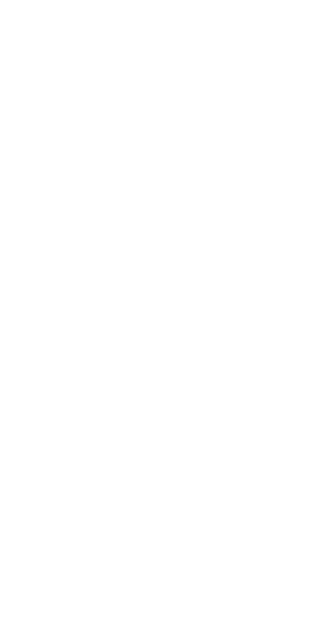 scroll, scrollTop: 0, scrollLeft: 0, axis: both 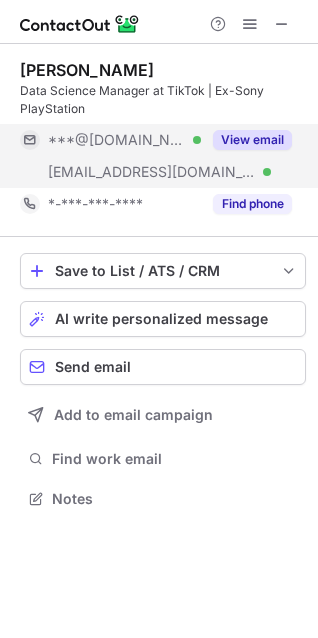 click on "View email" at bounding box center [252, 140] 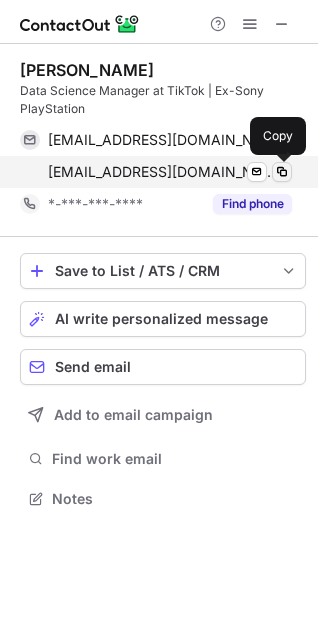click at bounding box center (282, 172) 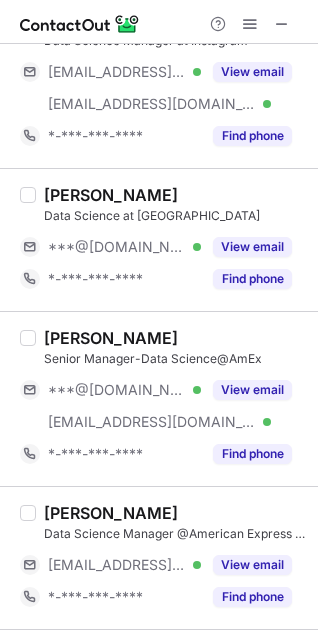 scroll, scrollTop: 1127, scrollLeft: 0, axis: vertical 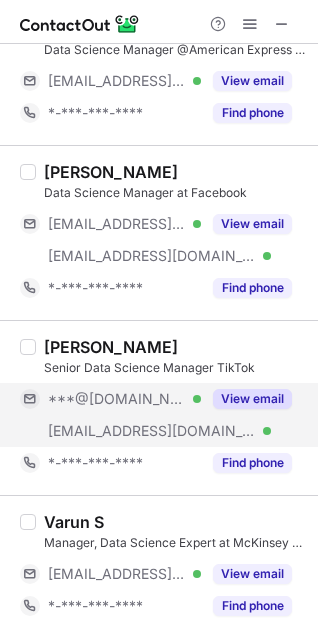 click on "View email" at bounding box center (252, 399) 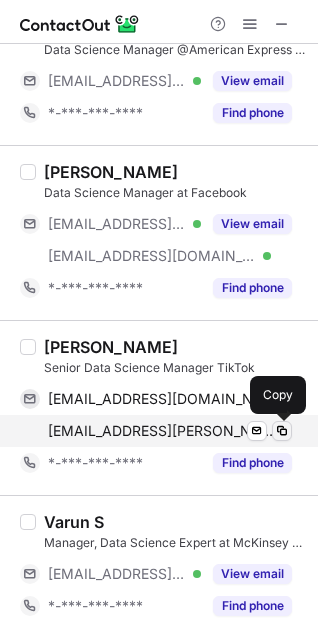click at bounding box center [282, 431] 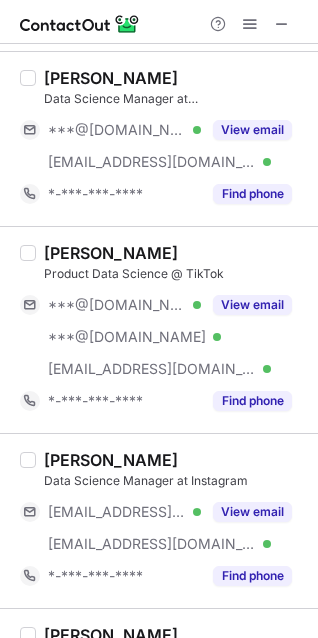 scroll, scrollTop: 168, scrollLeft: 0, axis: vertical 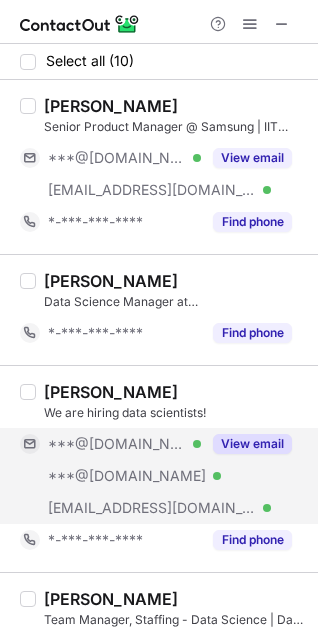 click on "View email" at bounding box center [252, 444] 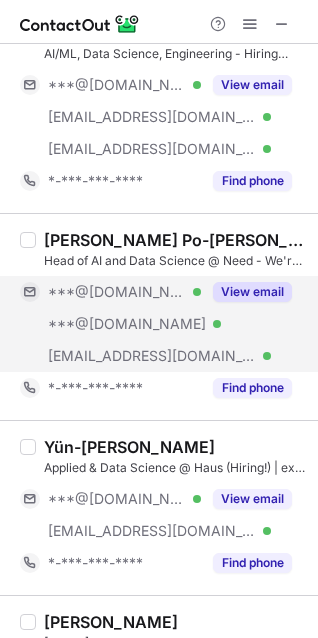 scroll, scrollTop: 900, scrollLeft: 0, axis: vertical 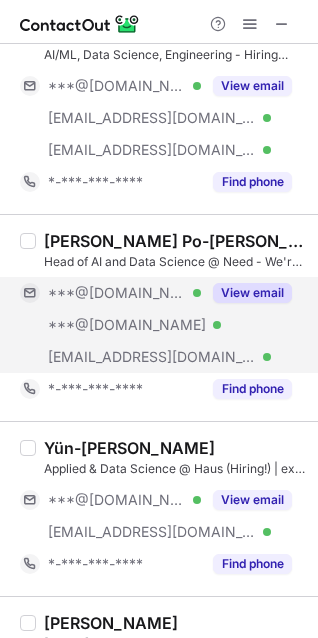 click on "View email" at bounding box center (252, 293) 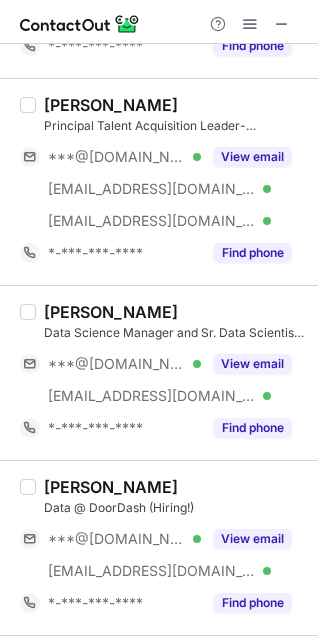 scroll, scrollTop: 709, scrollLeft: 0, axis: vertical 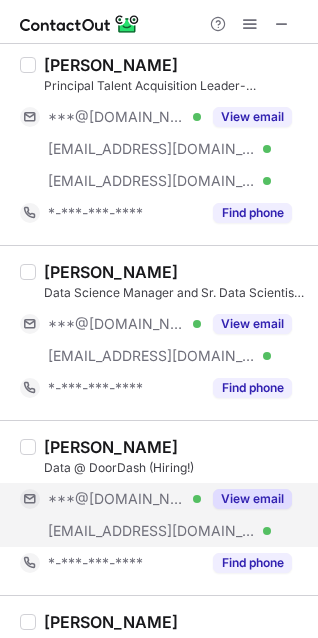 click on "View email" at bounding box center [252, 499] 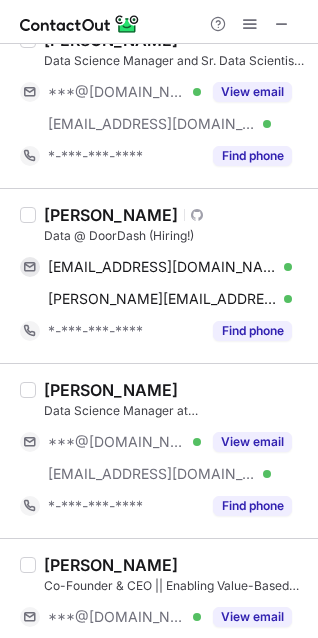 scroll, scrollTop: 944, scrollLeft: 0, axis: vertical 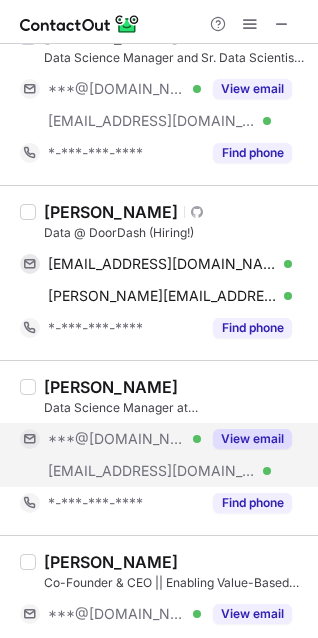 click on "View email" at bounding box center [252, 439] 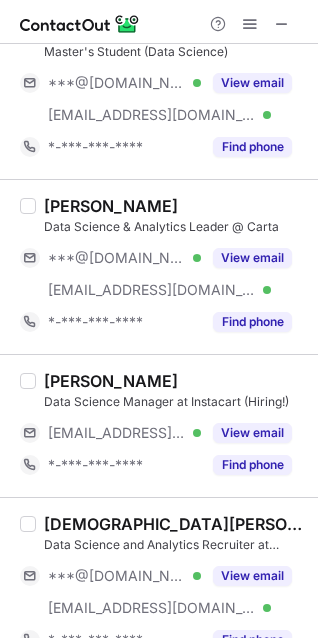scroll, scrollTop: 0, scrollLeft: 0, axis: both 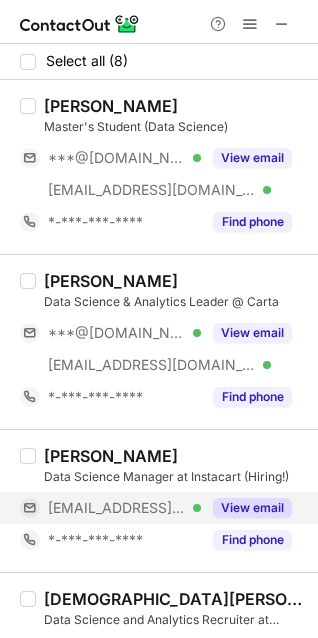 click on "View email" at bounding box center (252, 508) 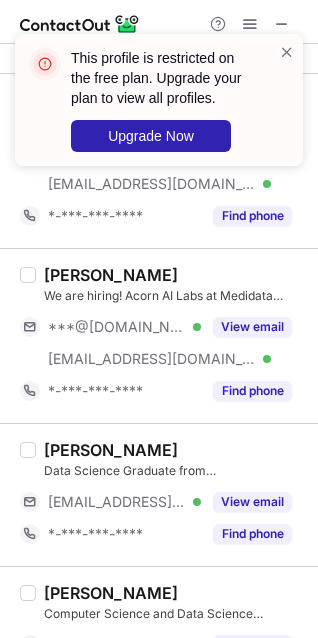 scroll, scrollTop: 498, scrollLeft: 0, axis: vertical 